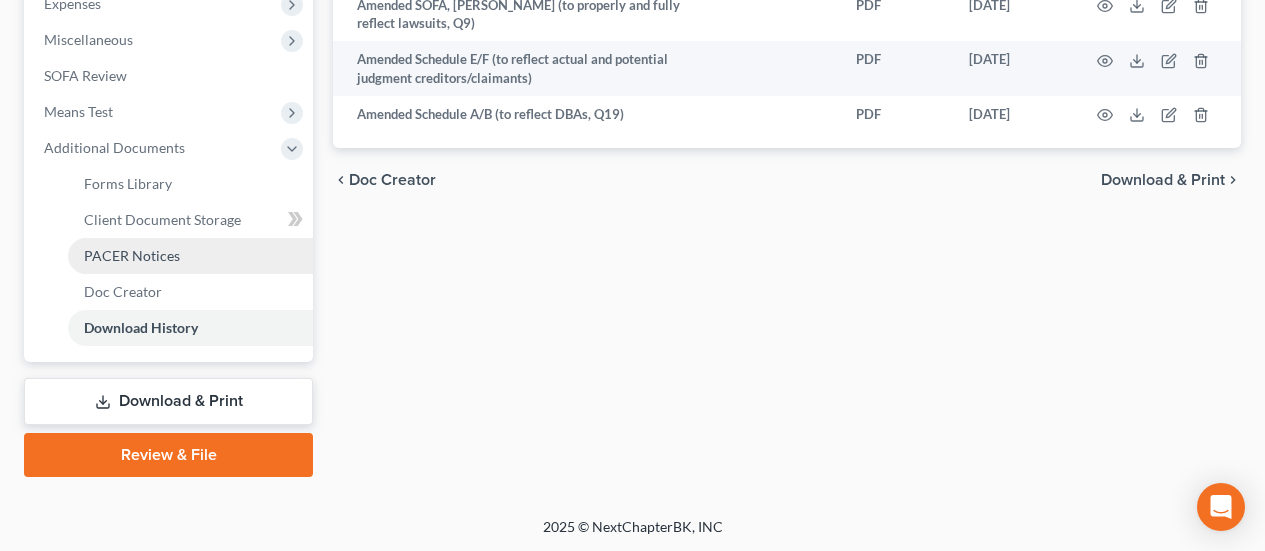 scroll, scrollTop: 726, scrollLeft: 0, axis: vertical 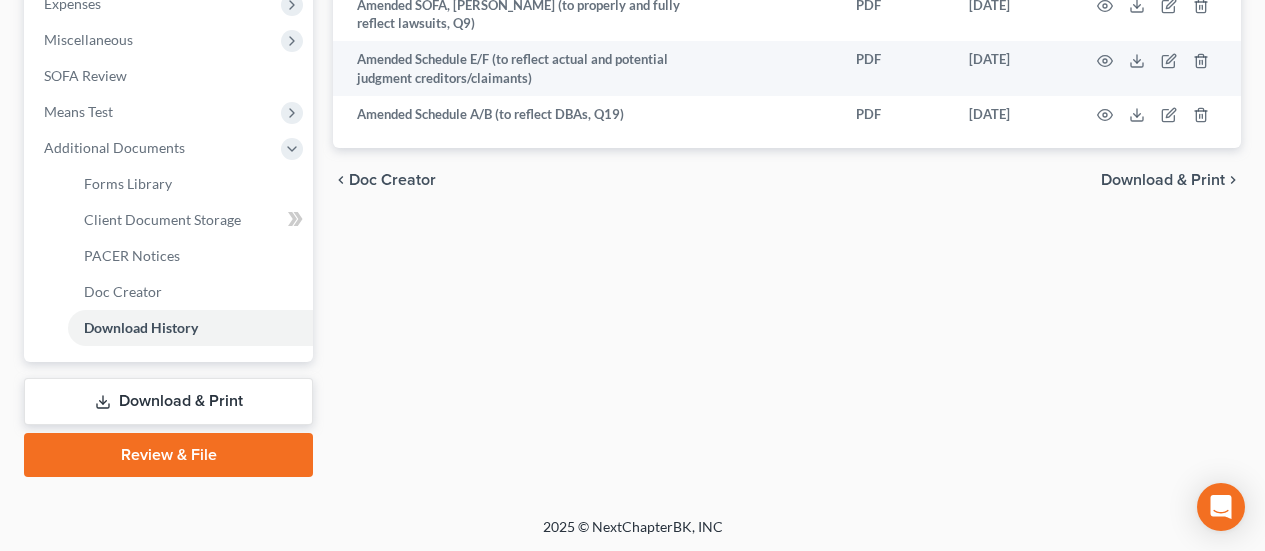 click on "Download & Print" at bounding box center [168, 401] 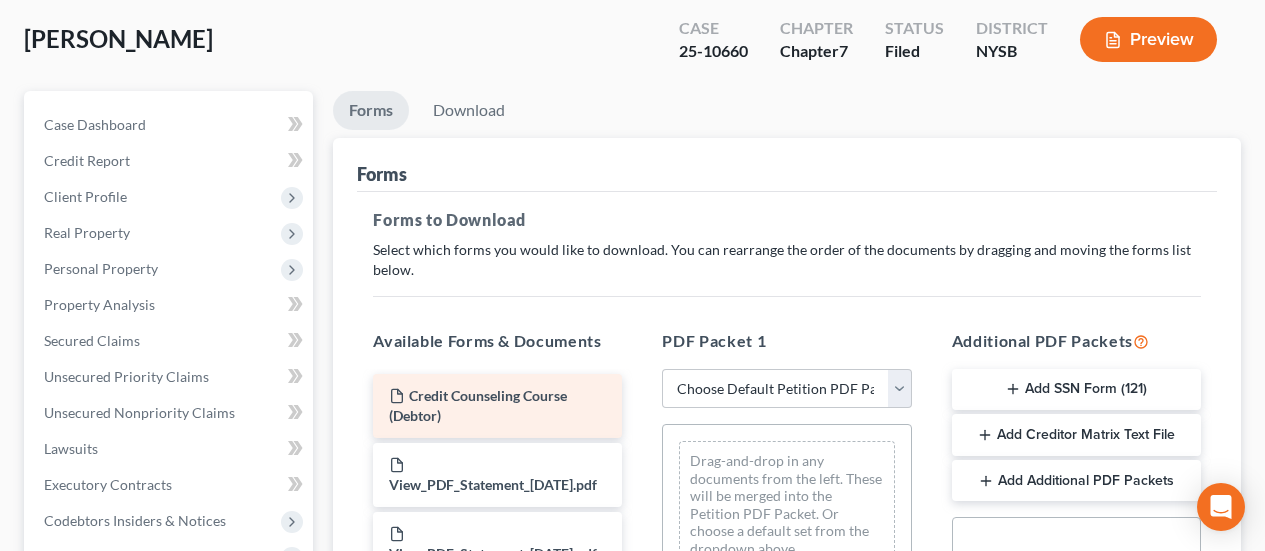 scroll, scrollTop: 222, scrollLeft: 0, axis: vertical 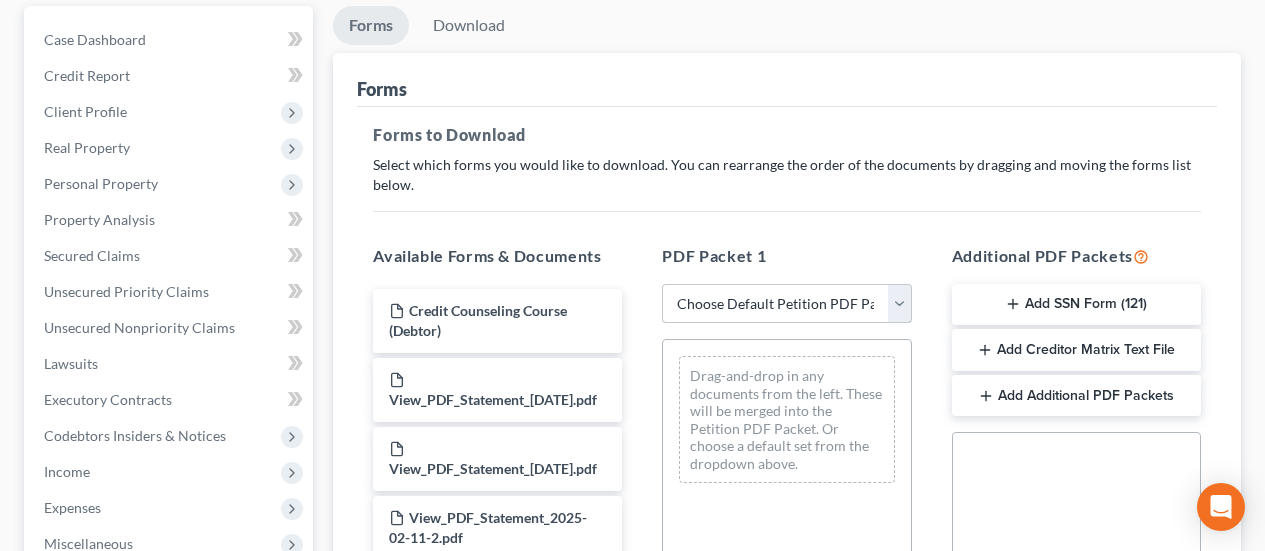 click on "Choose Default Petition PDF Packet Complete Bankruptcy Petition (all forms and schedules) Emergency Filing Forms (Petition and Creditor List Only) Amended Forms Signature Pages Only" at bounding box center (786, 304) 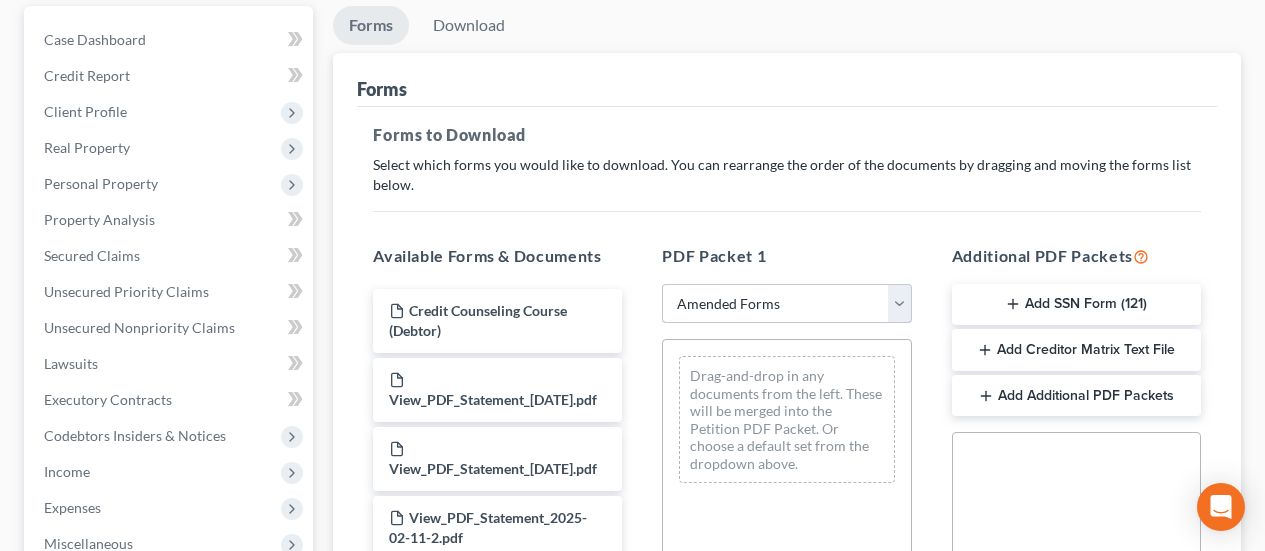 click on "Choose Default Petition PDF Packet Complete Bankruptcy Petition (all forms and schedules) Emergency Filing Forms (Petition and Creditor List Only) Amended Forms Signature Pages Only" at bounding box center [786, 304] 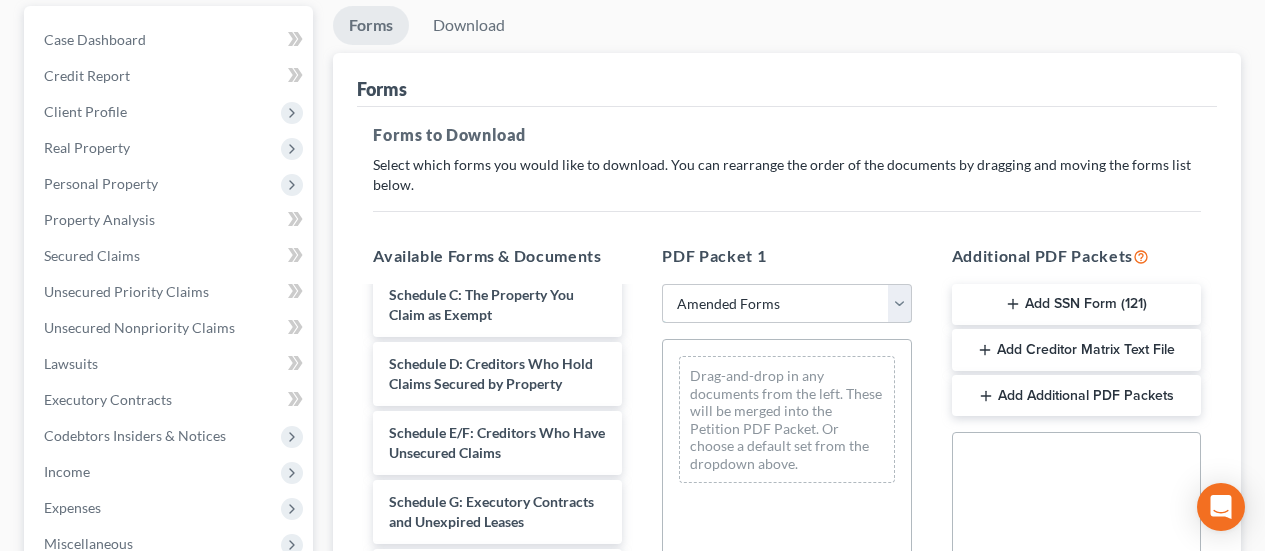 scroll, scrollTop: 197, scrollLeft: 0, axis: vertical 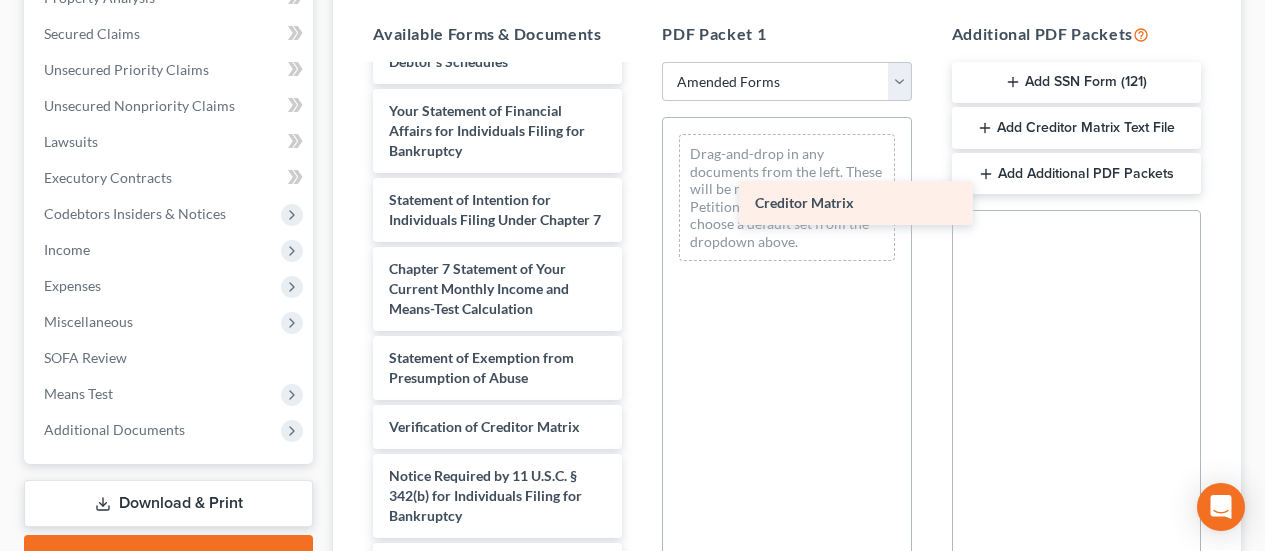 drag, startPoint x: 486, startPoint y: 455, endPoint x: 852, endPoint y: 194, distance: 449.52975 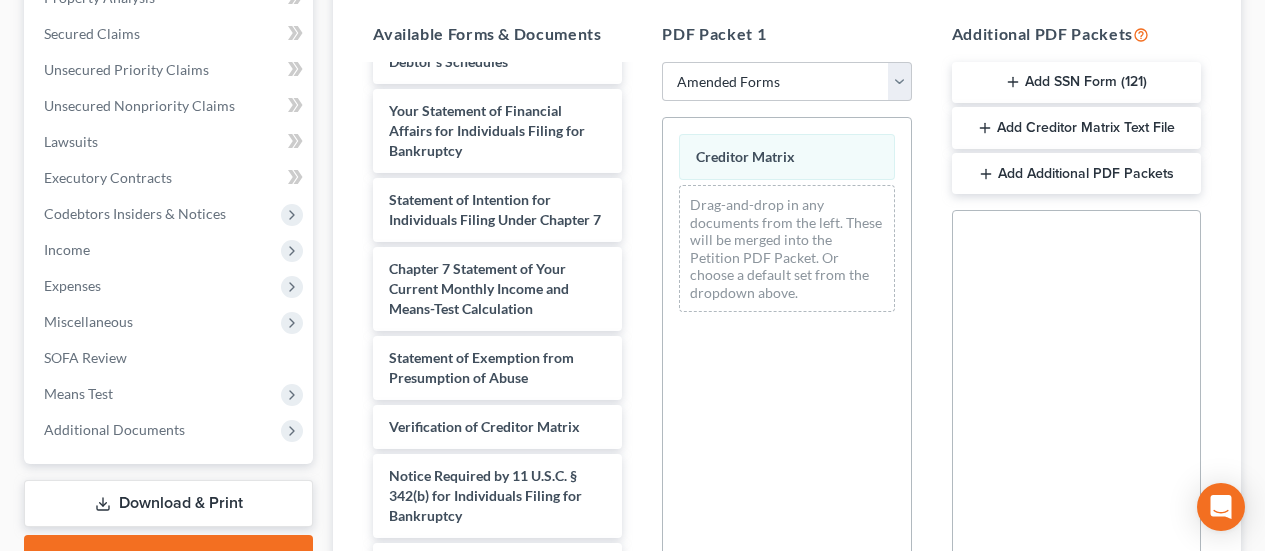 scroll, scrollTop: 666, scrollLeft: 0, axis: vertical 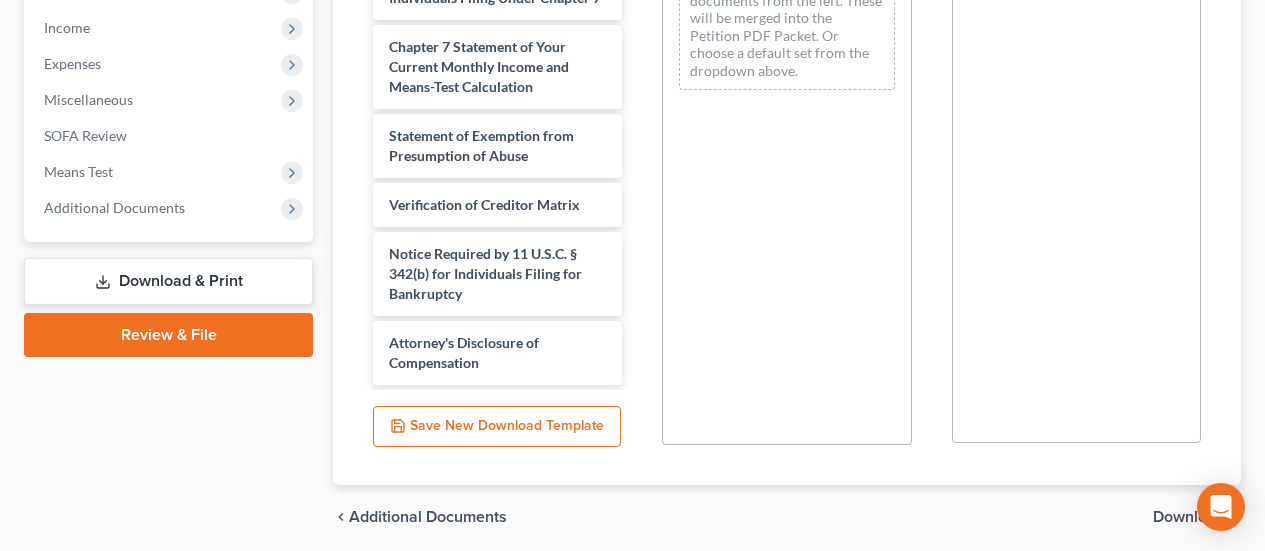 click on "Download" at bounding box center [1189, 517] 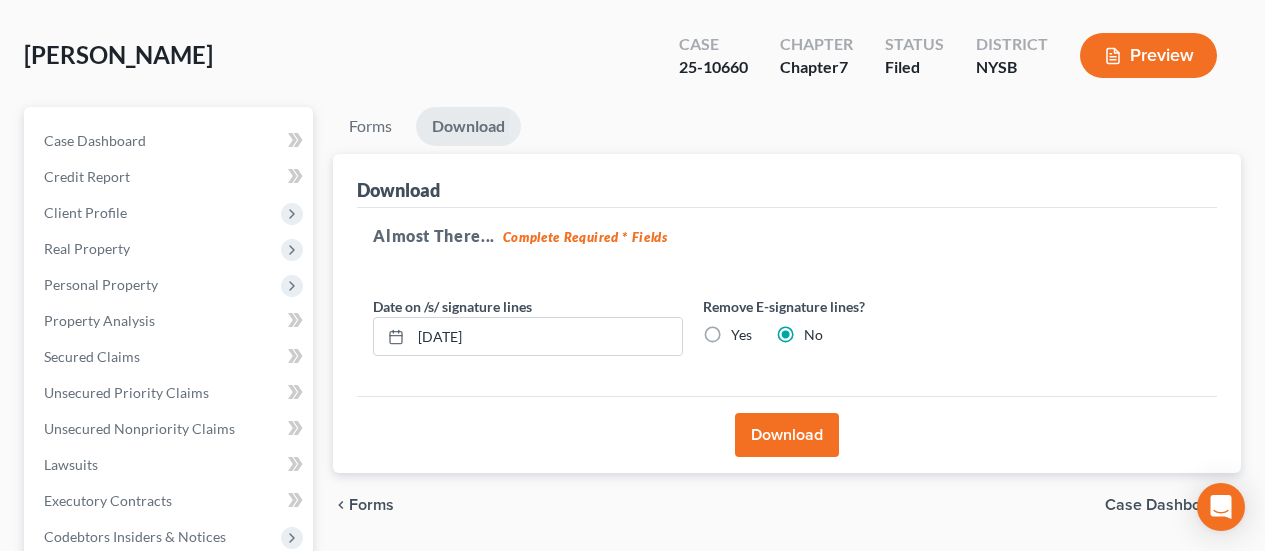 scroll, scrollTop: 222, scrollLeft: 0, axis: vertical 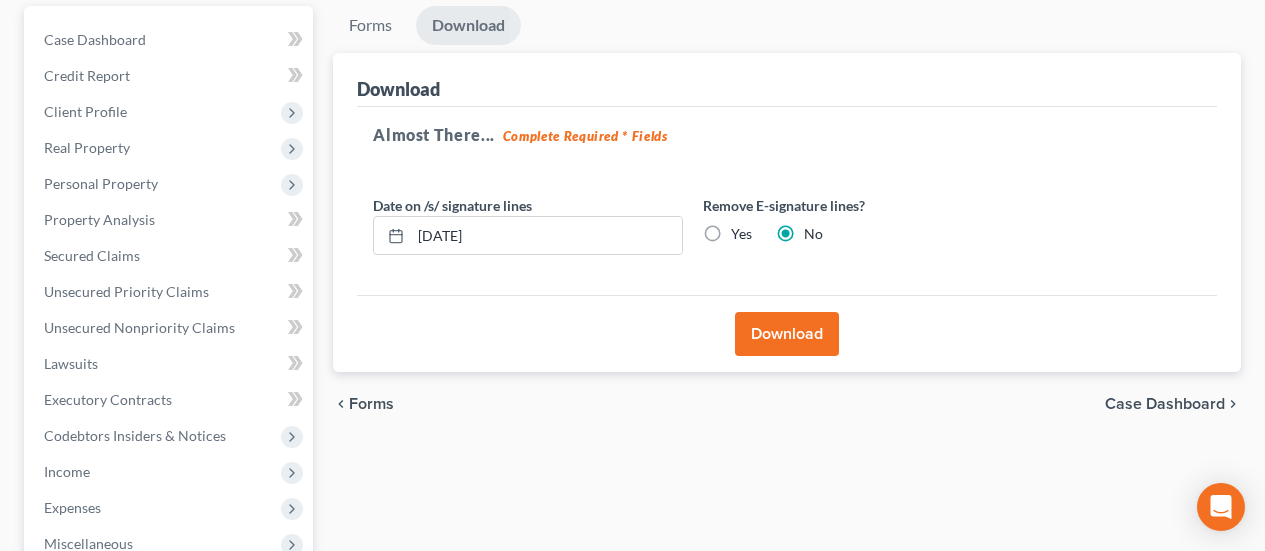 click on "Download" at bounding box center (787, 334) 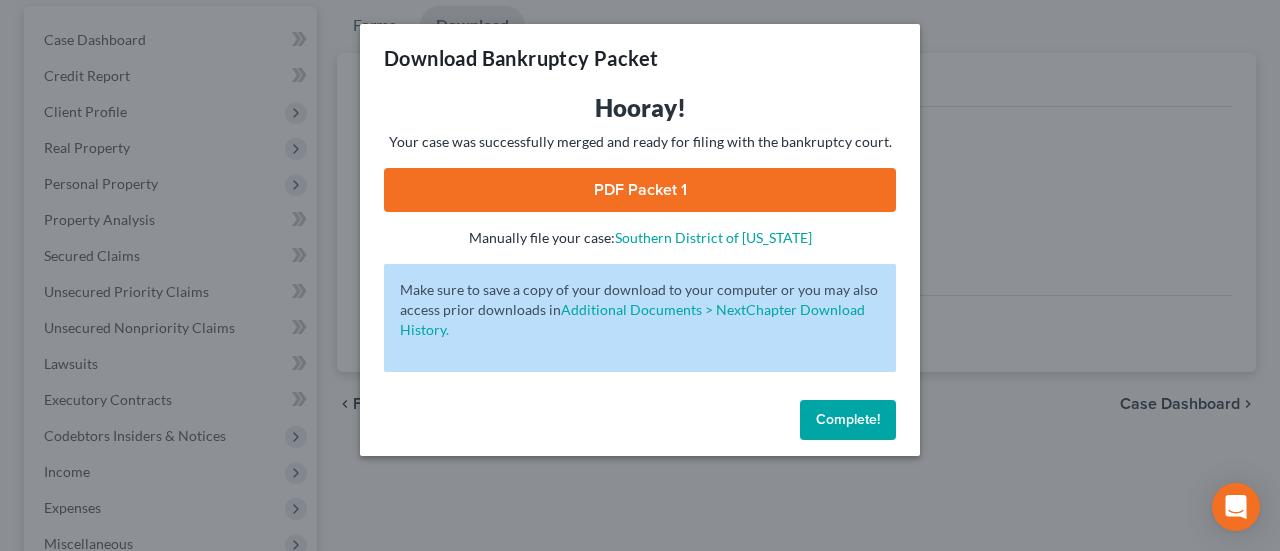 click on "Complete!" at bounding box center [848, 419] 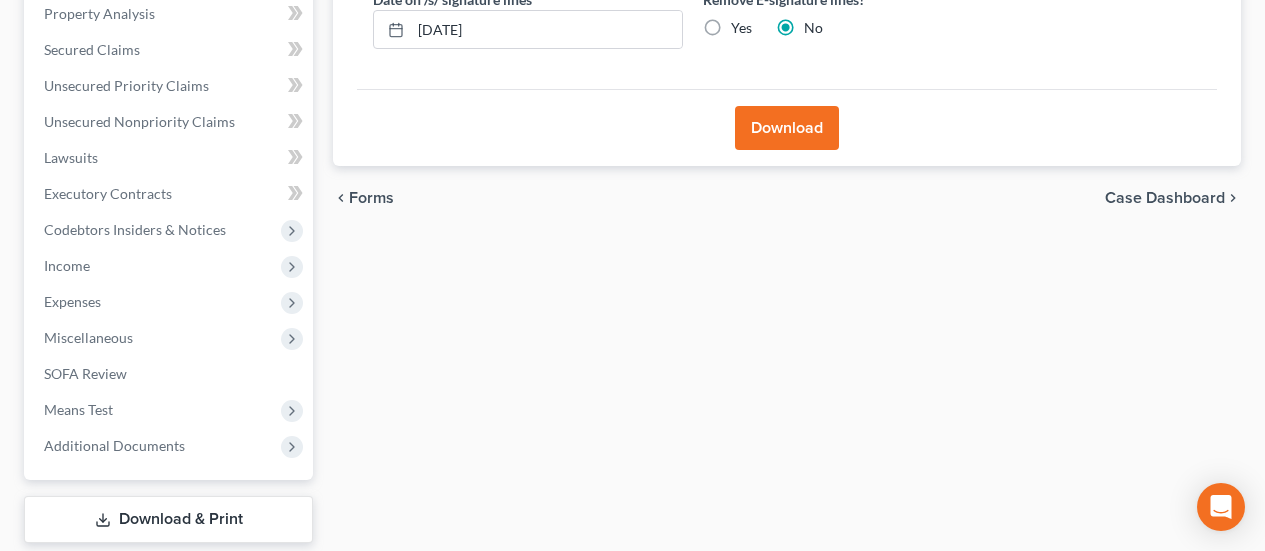 scroll, scrollTop: 444, scrollLeft: 0, axis: vertical 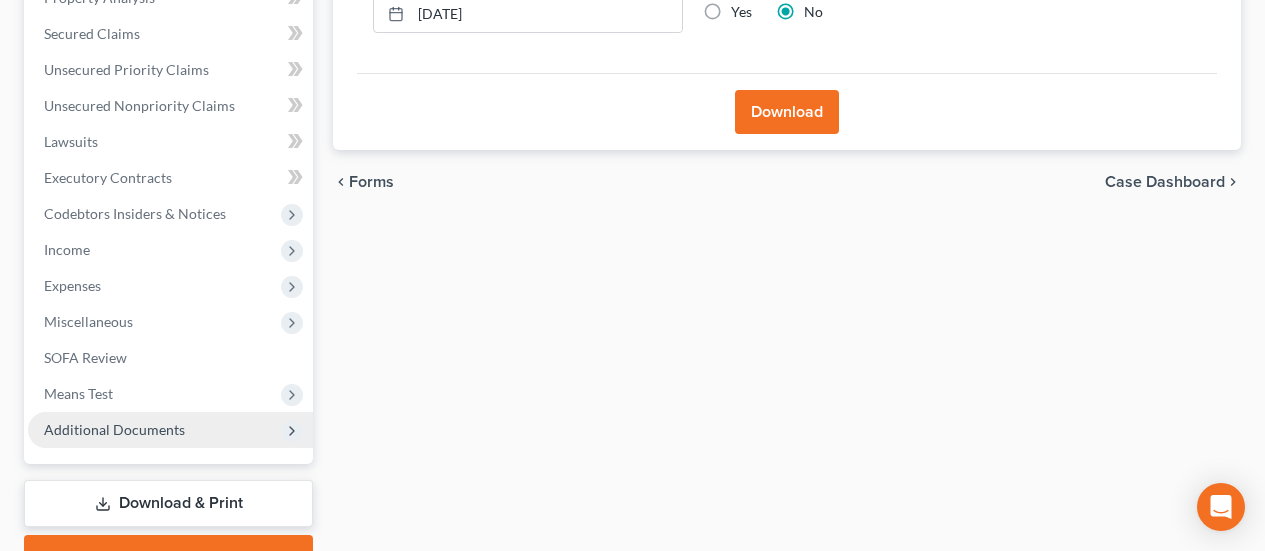 click on "Additional Documents" at bounding box center [114, 429] 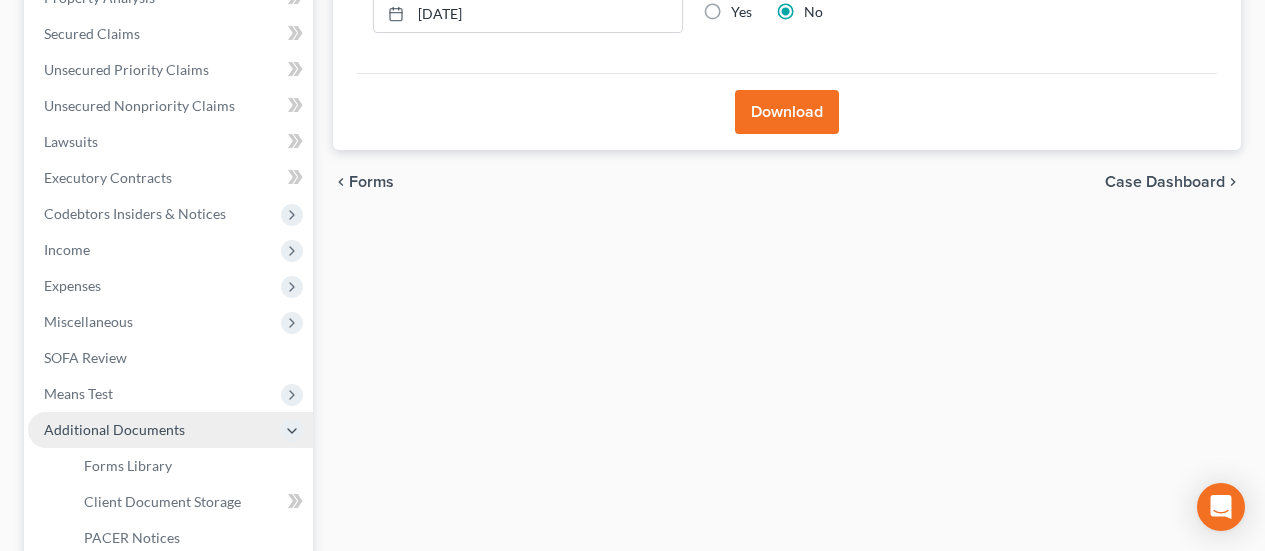 scroll, scrollTop: 555, scrollLeft: 0, axis: vertical 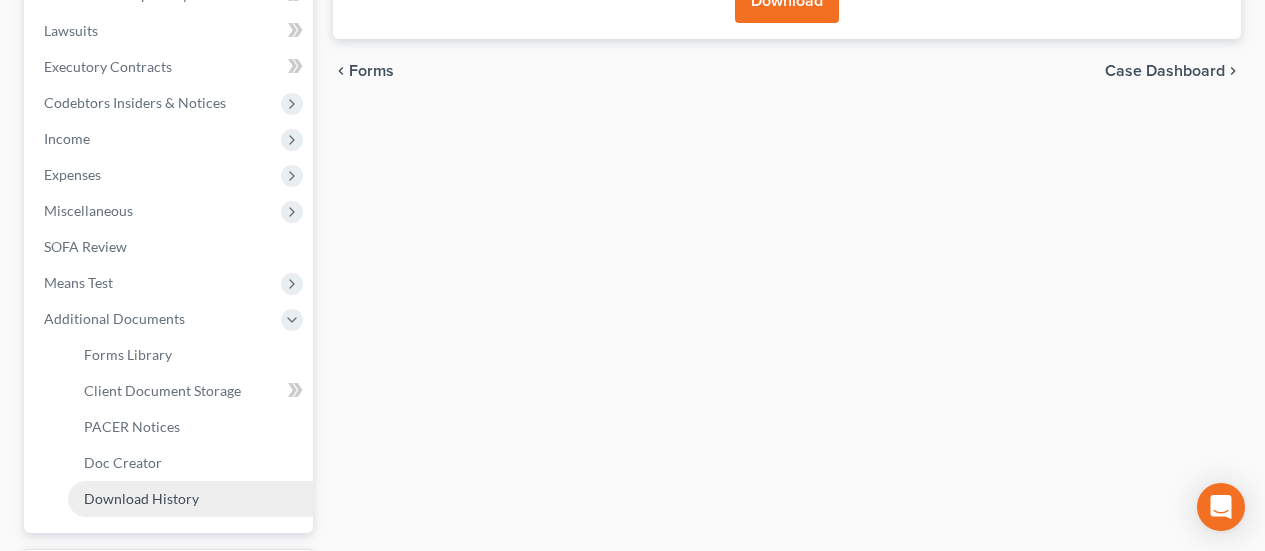 click on "Download History" at bounding box center [141, 498] 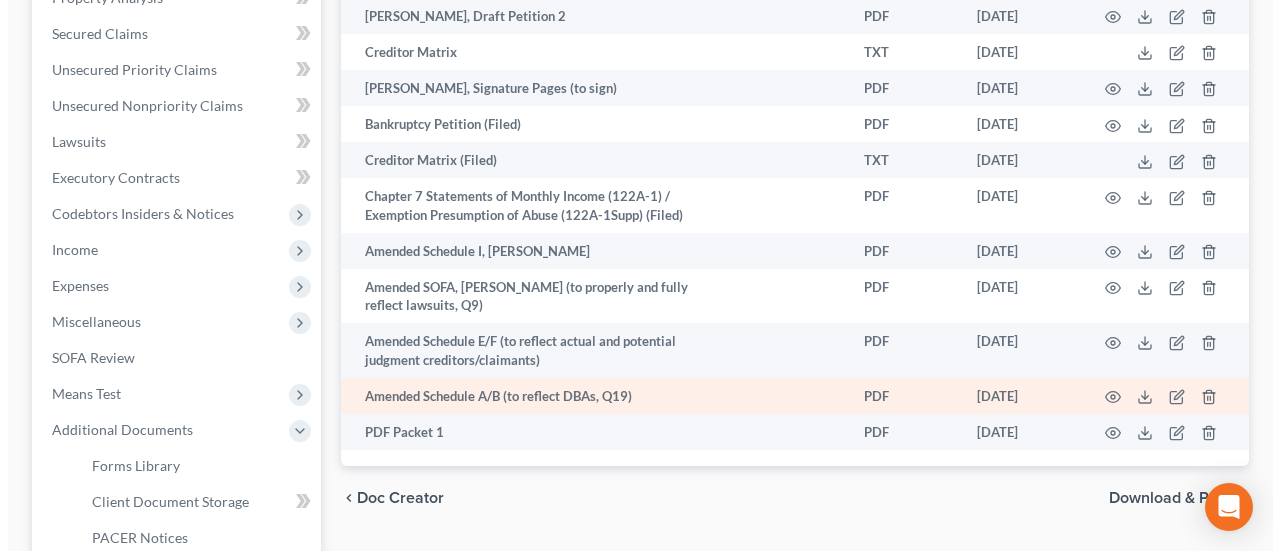 scroll, scrollTop: 444, scrollLeft: 0, axis: vertical 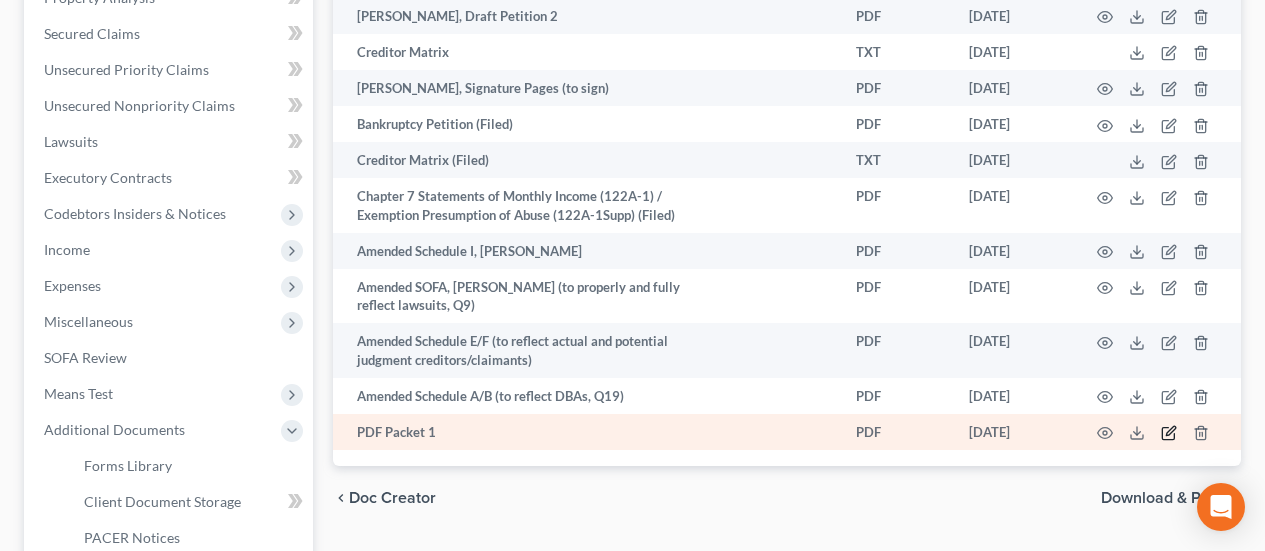 click 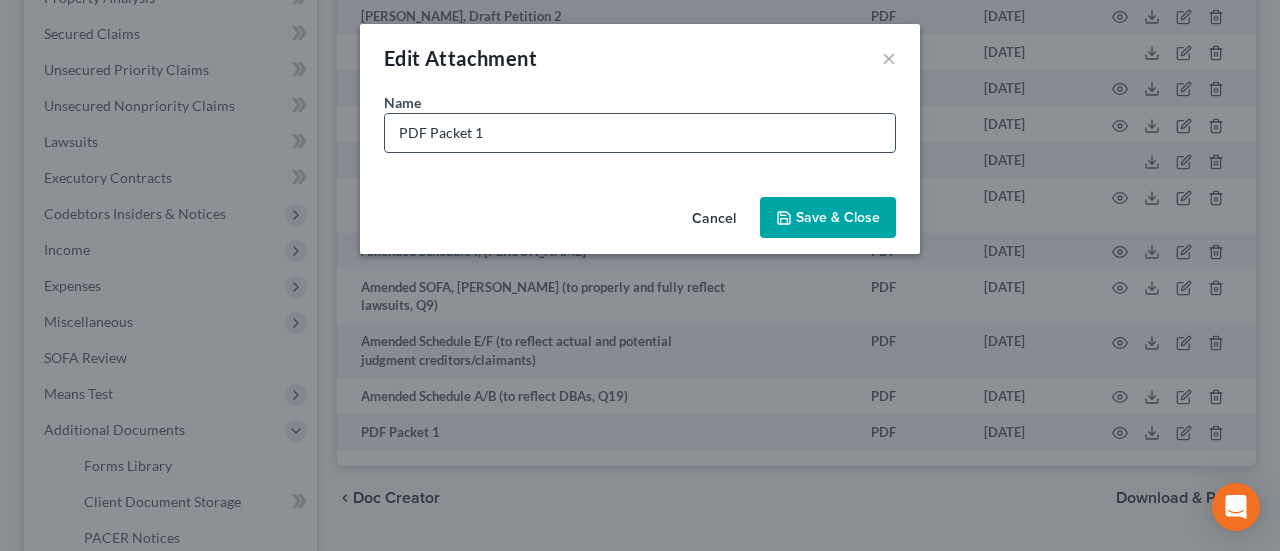 drag, startPoint x: 637, startPoint y: 140, endPoint x: 390, endPoint y: 126, distance: 247.39644 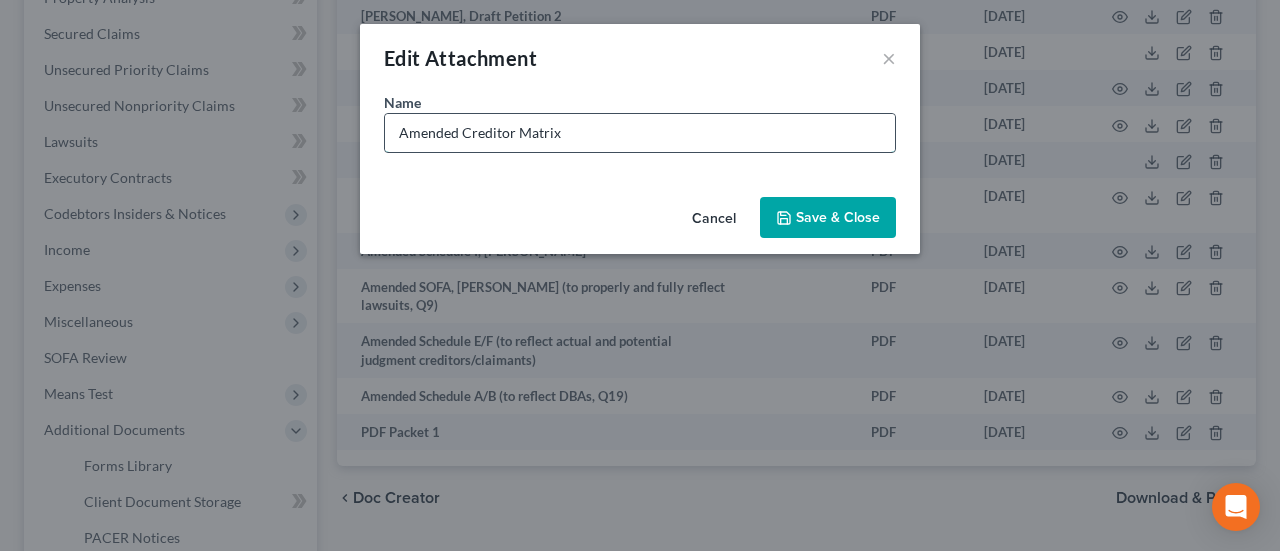 type on "Amended Creditor Matrix" 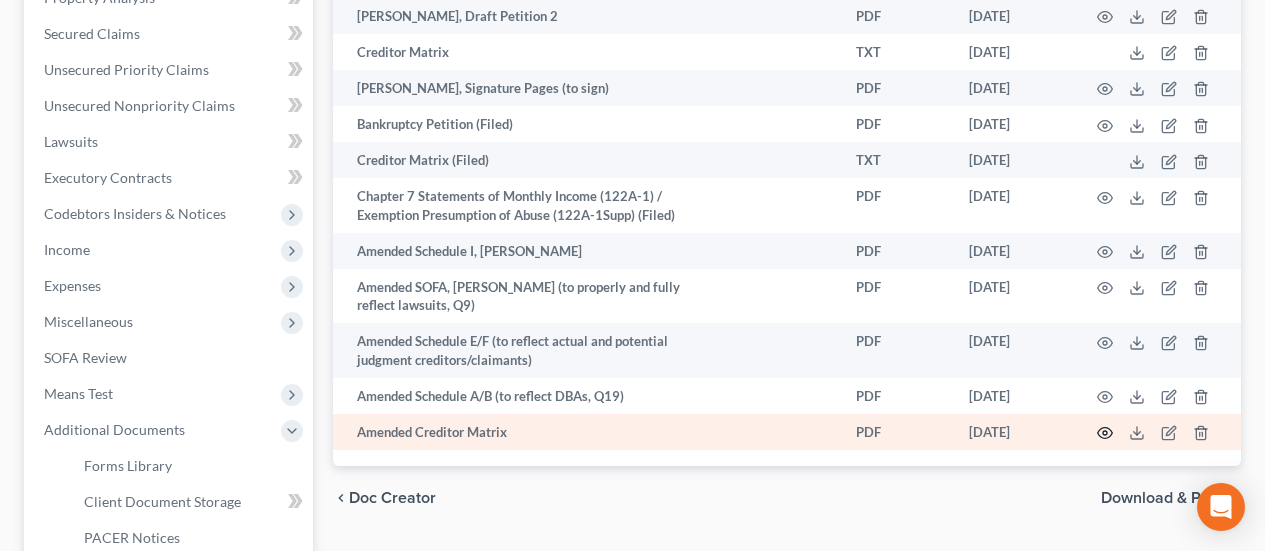 click 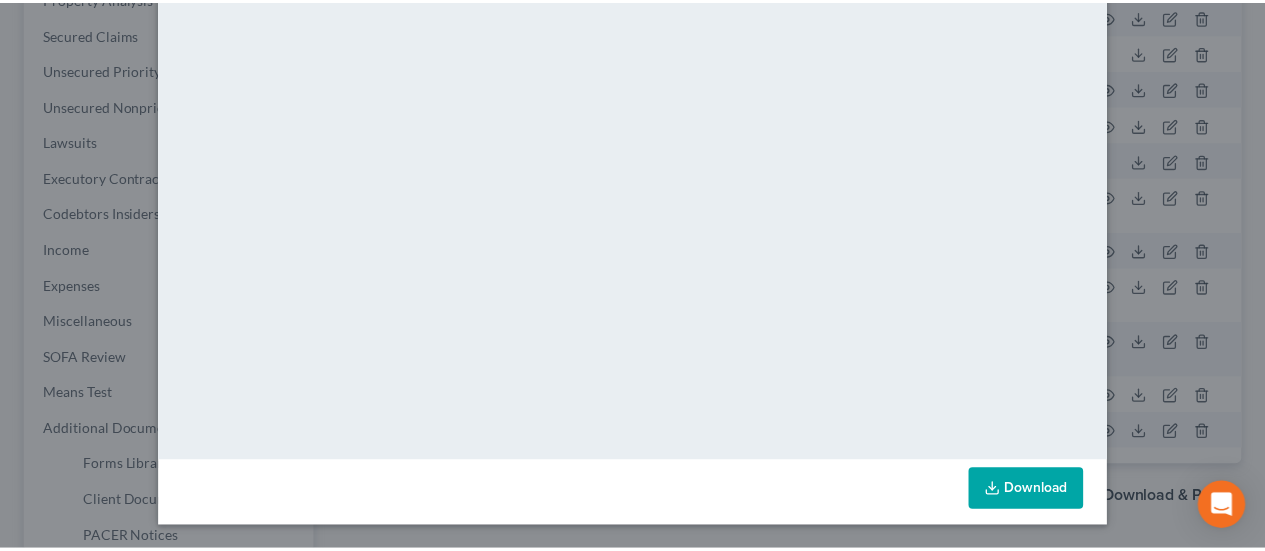 scroll, scrollTop: 63, scrollLeft: 0, axis: vertical 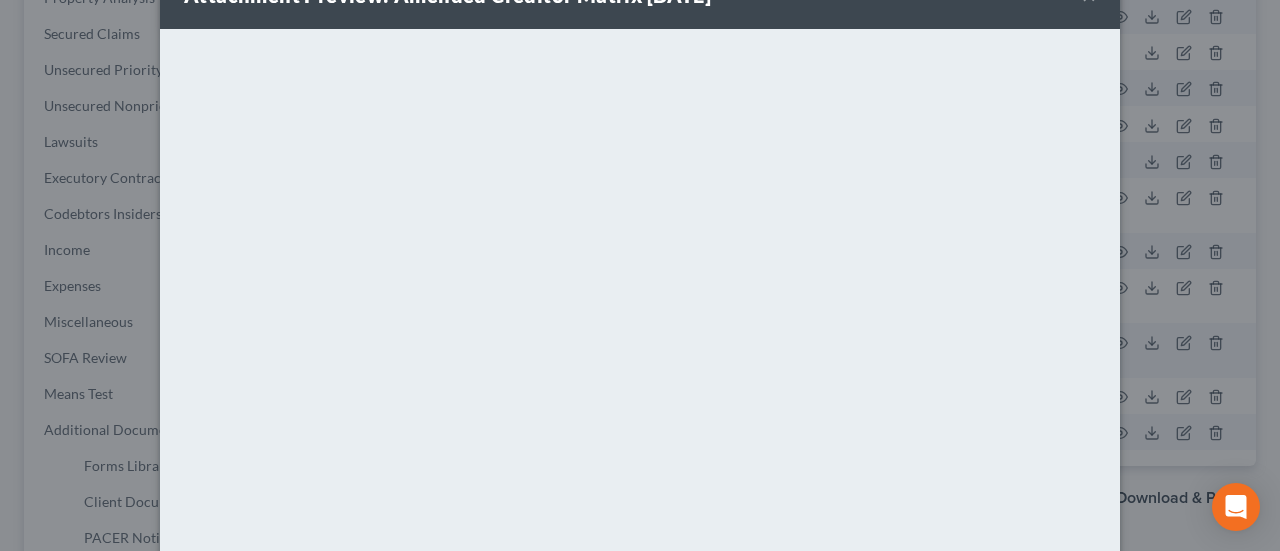 click on "Attachment Preview: Amended Creditor Matrix [DATE] ×
<object ng-attr-data='[URL][DOMAIN_NAME]' type='application/pdf' width='100%' height='650px'></object>
<p><a href='[URL][DOMAIN_NAME]' target='_blank'>Click here</a> to open in a new window.</p>
Download" at bounding box center [640, 275] 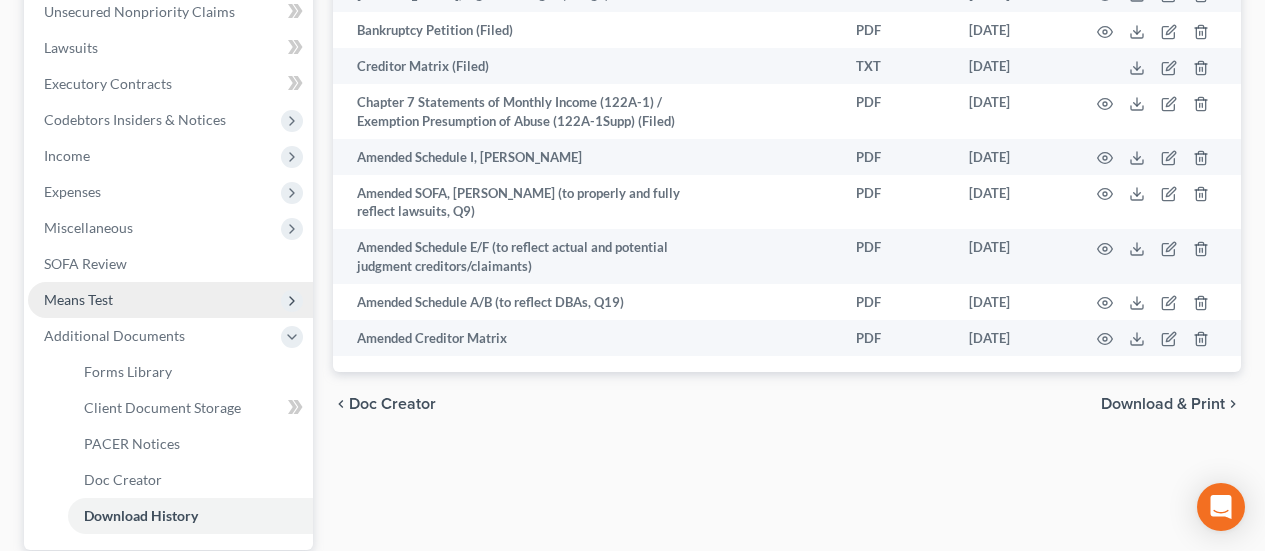 scroll, scrollTop: 555, scrollLeft: 0, axis: vertical 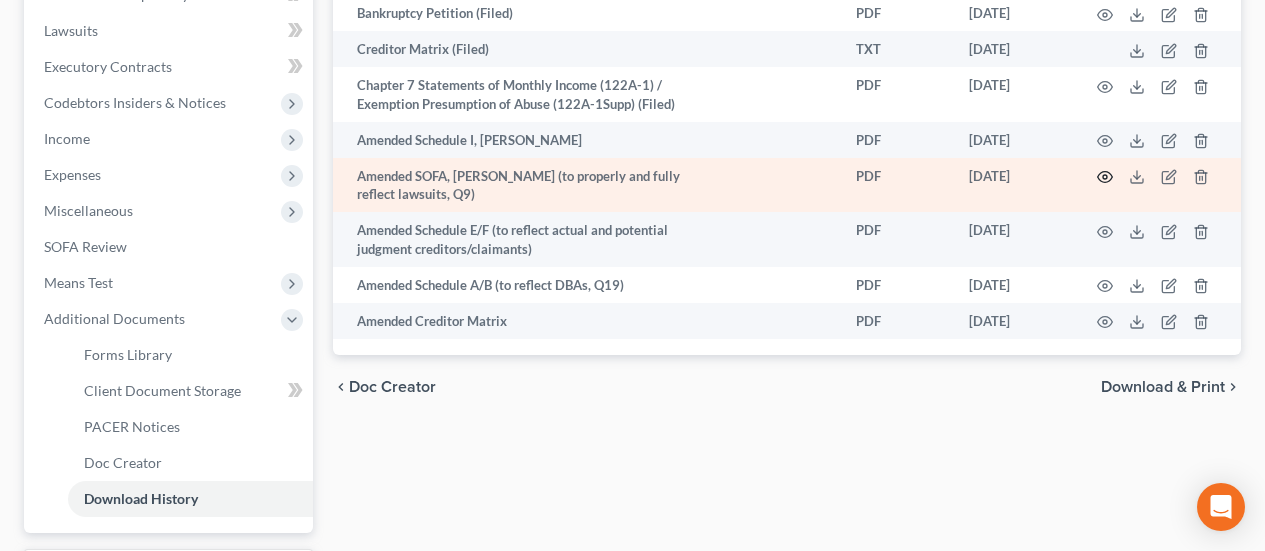 click 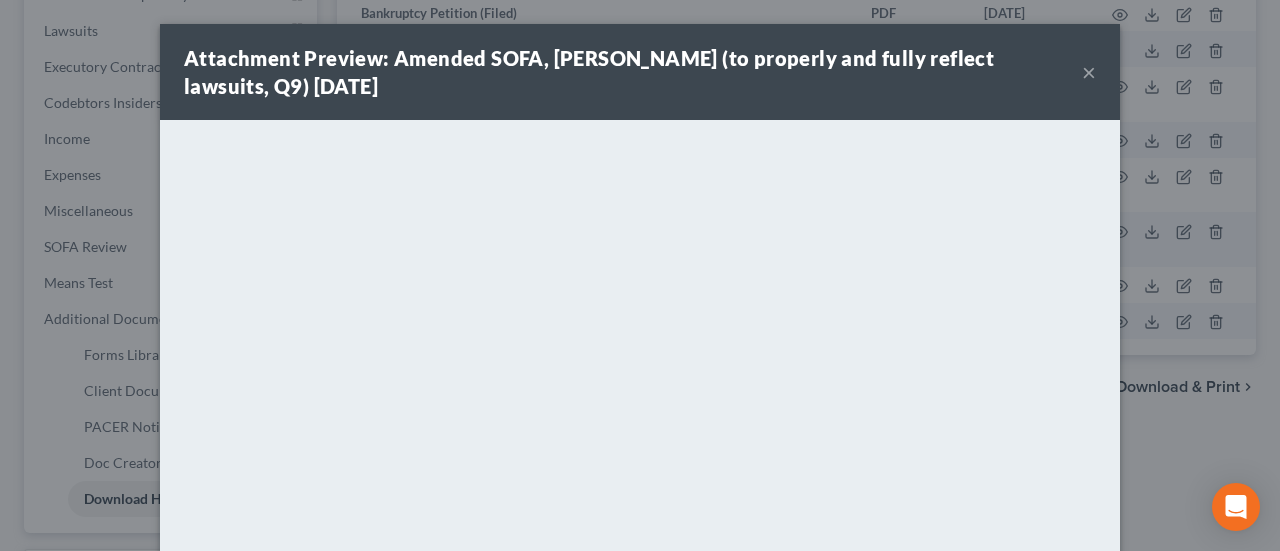 click on "×" at bounding box center (1089, 72) 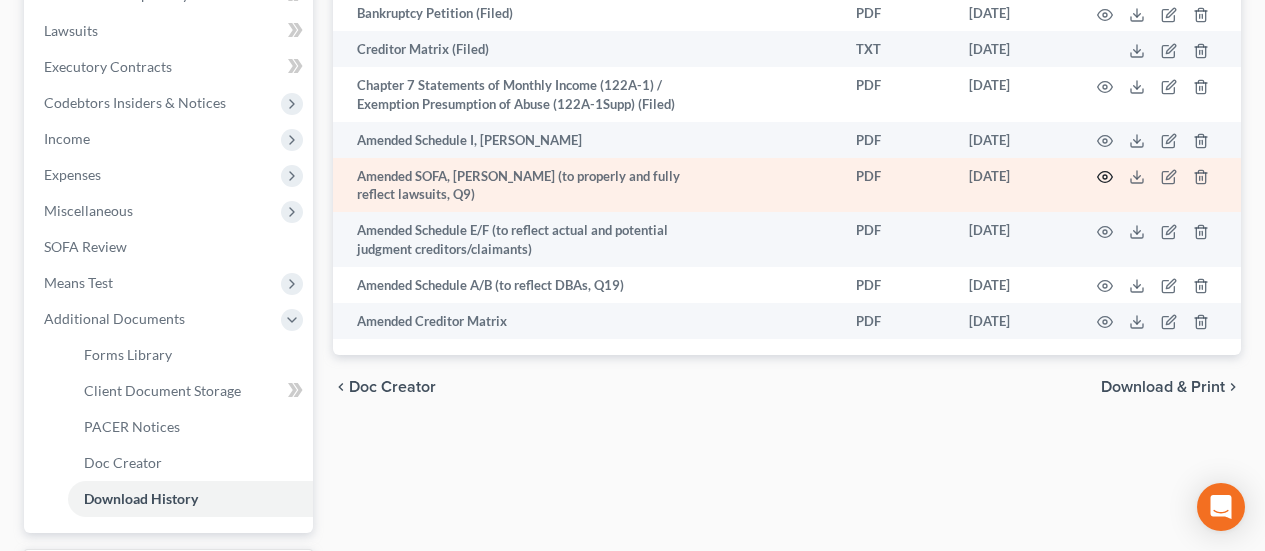 click 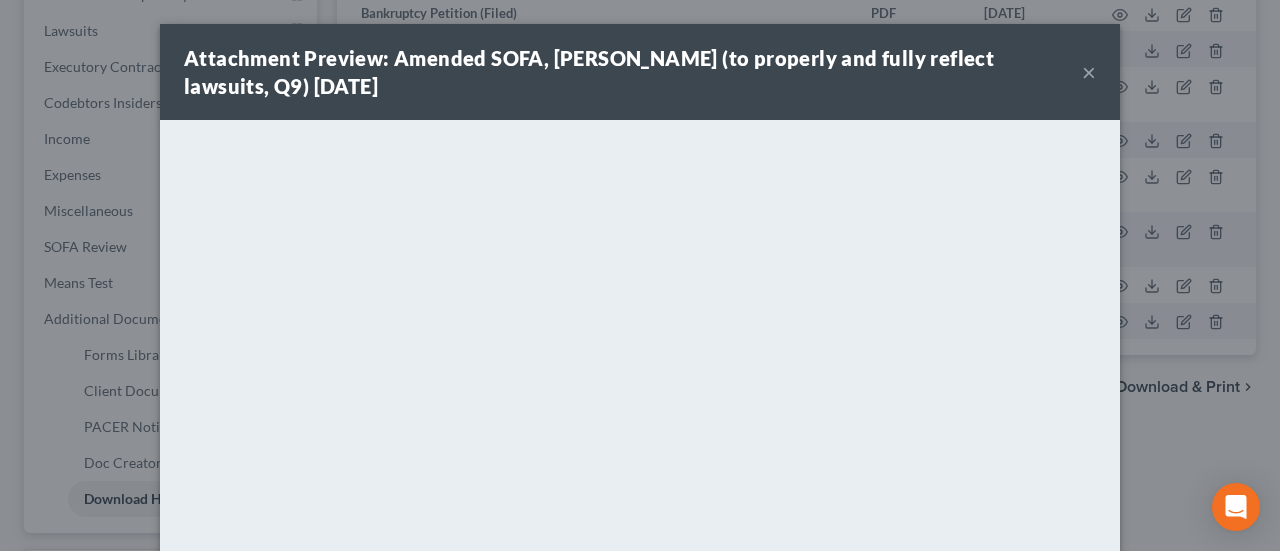 click on "×" at bounding box center [1089, 72] 